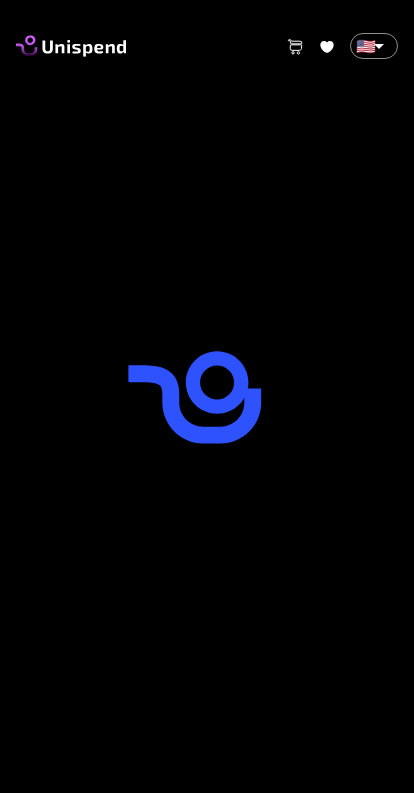 scroll, scrollTop: 0, scrollLeft: 0, axis: both 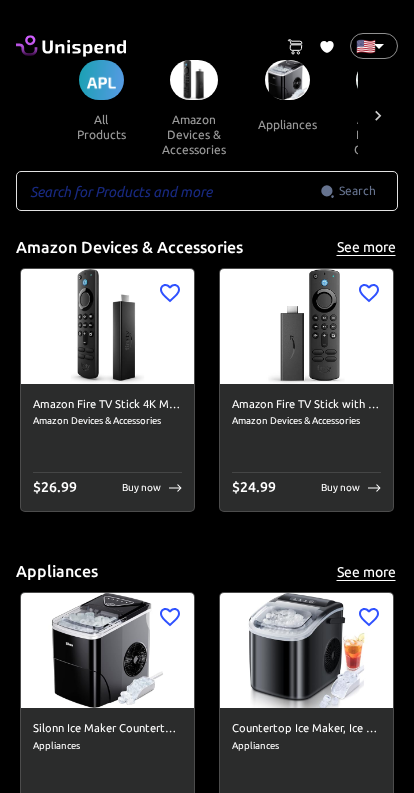 click 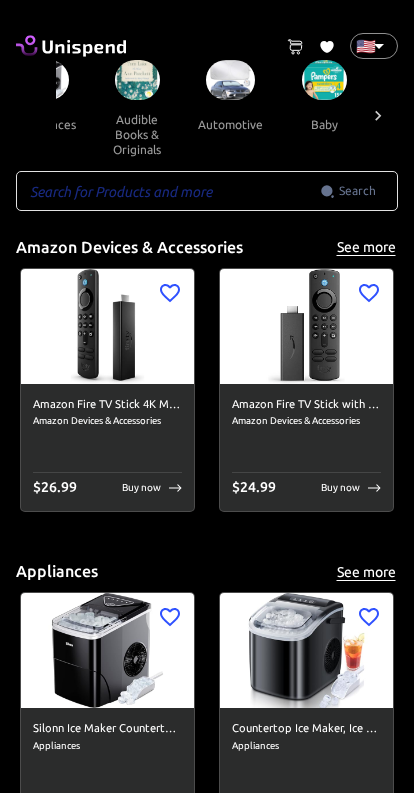 scroll, scrollTop: 0, scrollLeft: 276, axis: horizontal 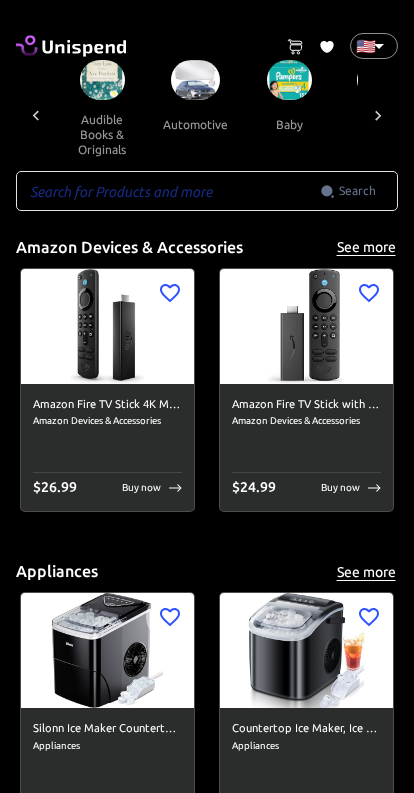 click at bounding box center [195, 80] 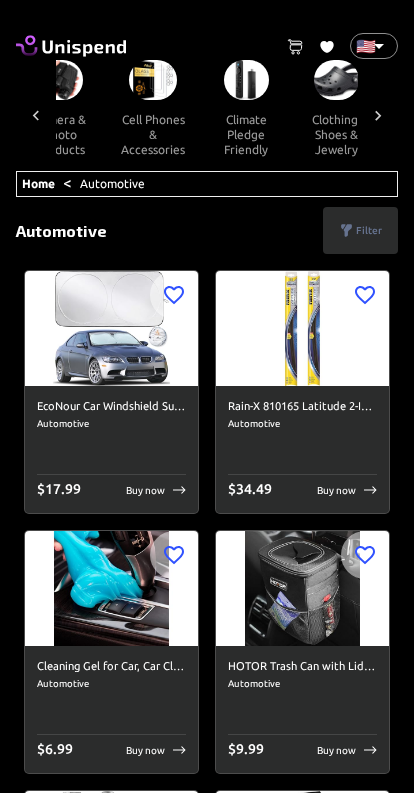 scroll, scrollTop: 0, scrollLeft: 684, axis: horizontal 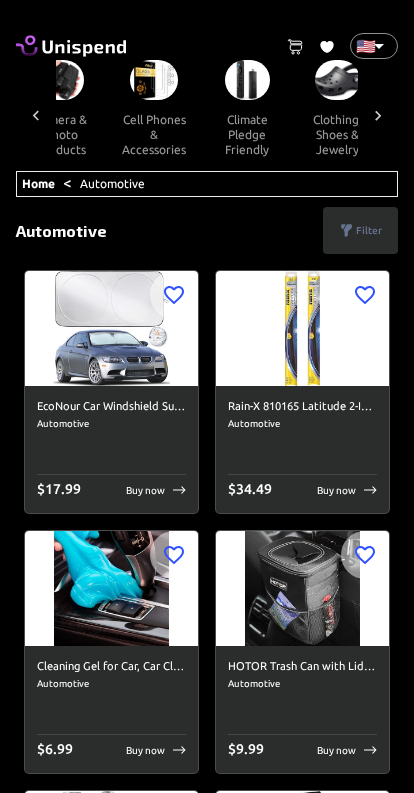 click at bounding box center (154, 80) 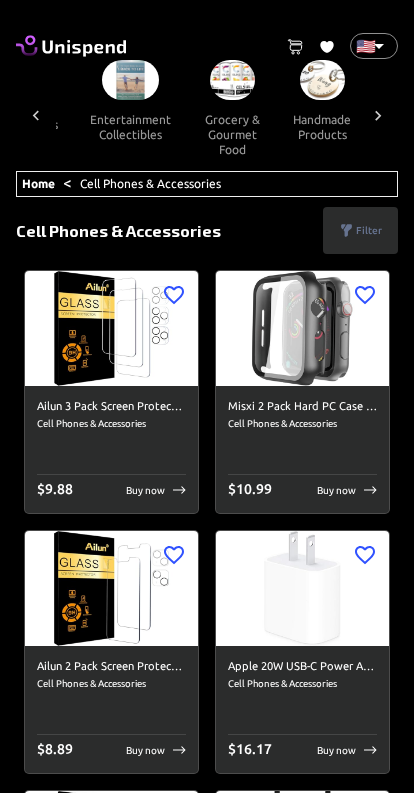 scroll, scrollTop: 0, scrollLeft: 1182, axis: horizontal 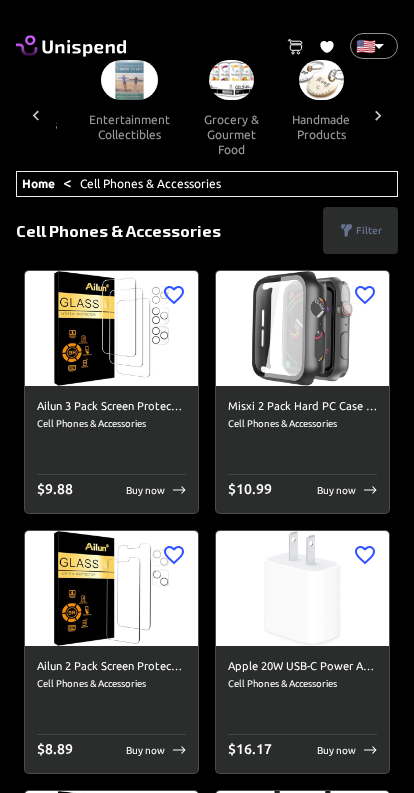 click at bounding box center (129, 80) 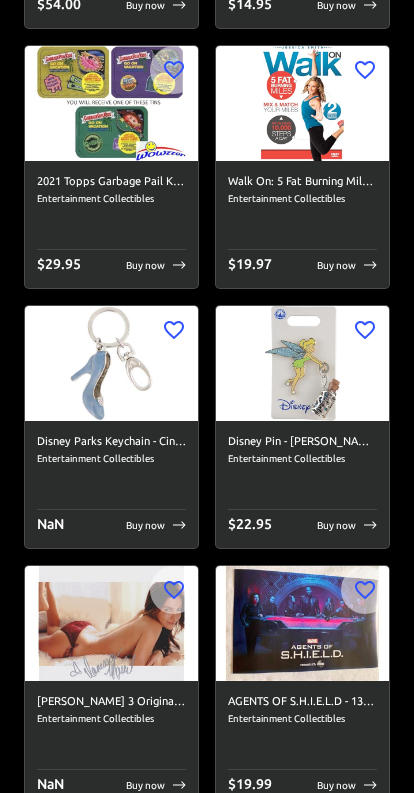 scroll, scrollTop: 0, scrollLeft: 0, axis: both 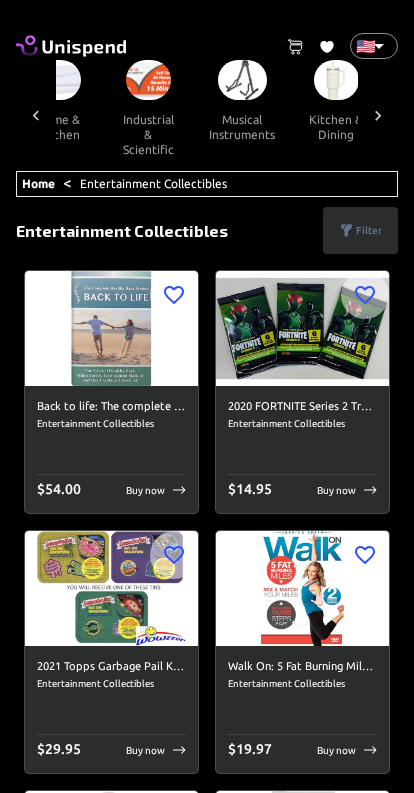 click on "industrial & scientific" at bounding box center [148, 134] 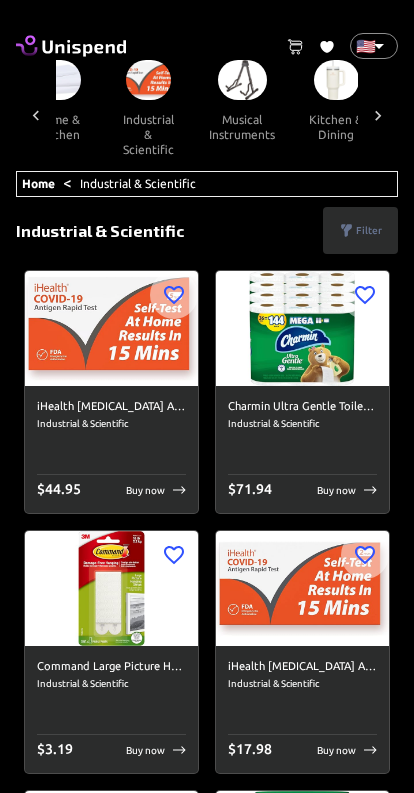 click at bounding box center (148, 80) 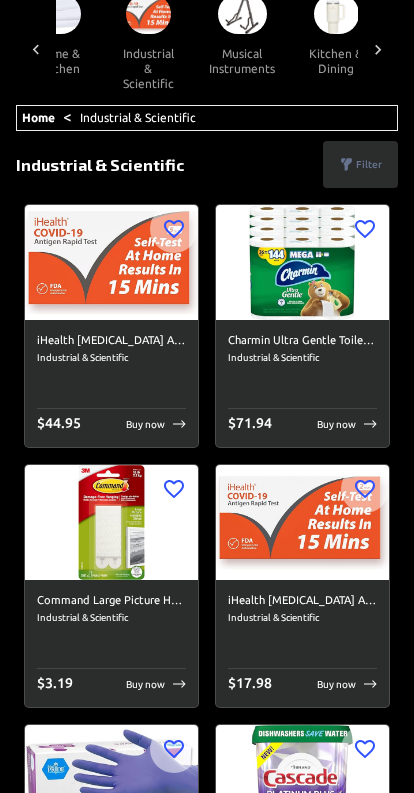 scroll, scrollTop: 0, scrollLeft: 0, axis: both 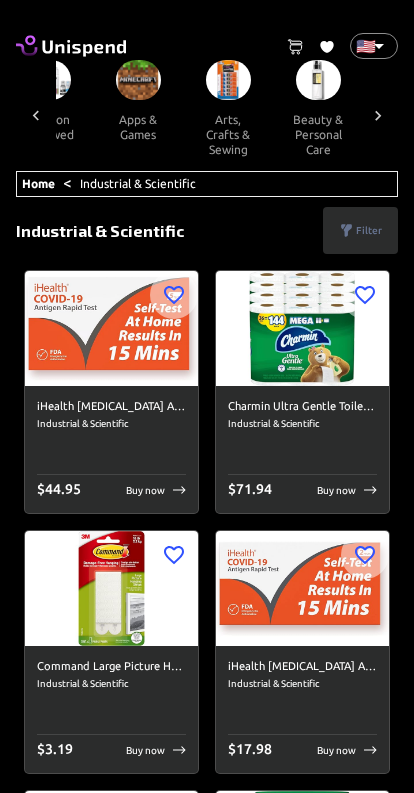 click on "apps & games" at bounding box center (138, 127) 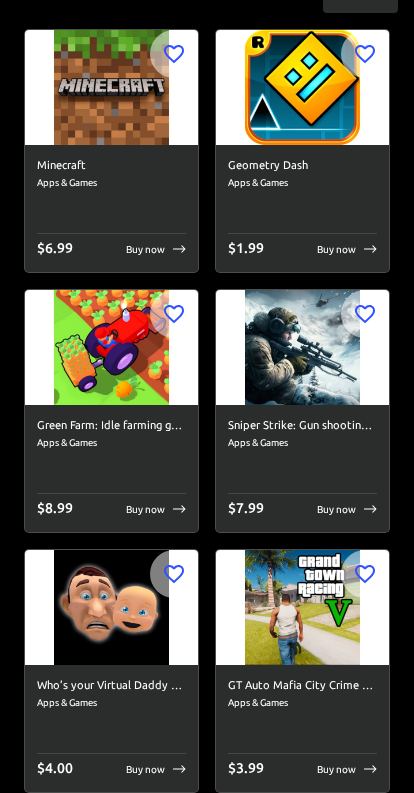 scroll, scrollTop: 0, scrollLeft: 0, axis: both 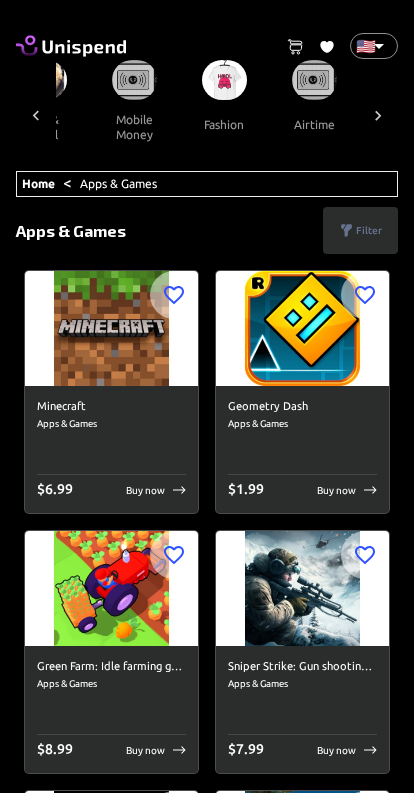 click on "mobile money" at bounding box center [134, 127] 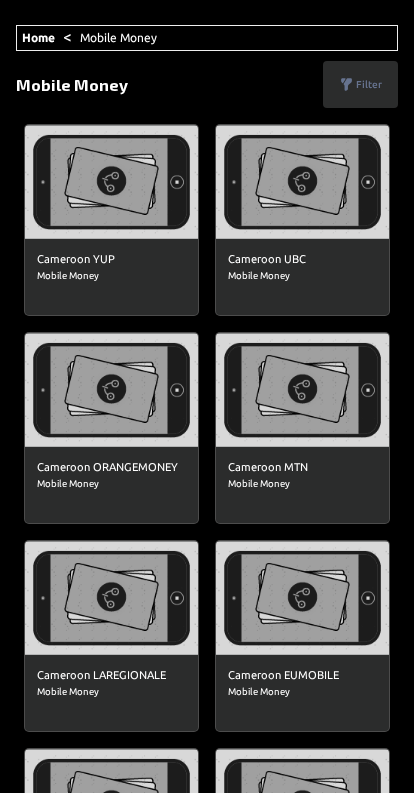 scroll, scrollTop: 0, scrollLeft: 0, axis: both 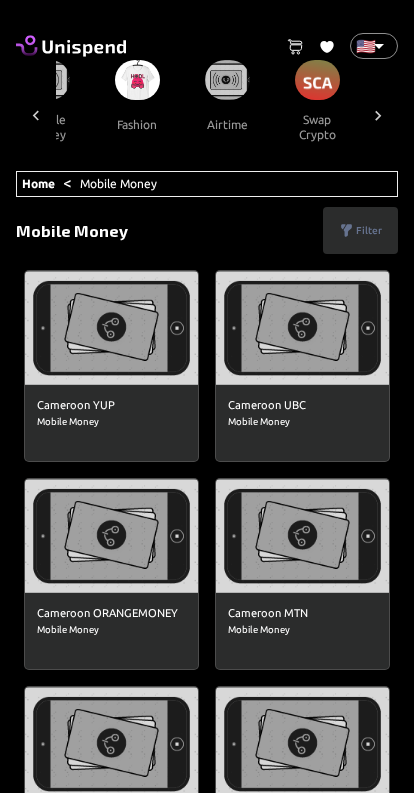 click at bounding box center [227, 80] 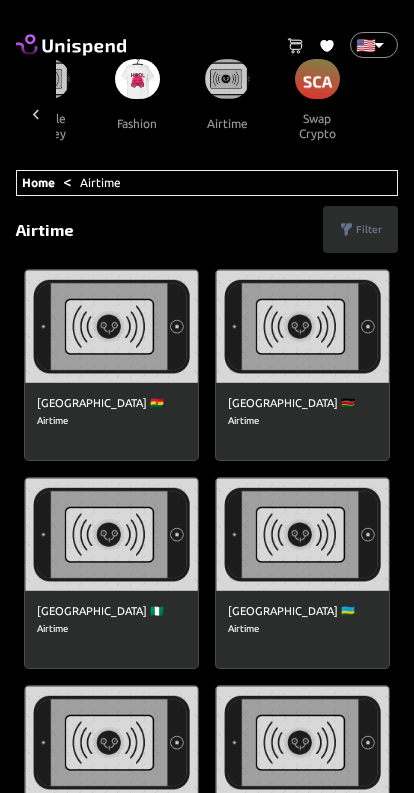 scroll, scrollTop: 0, scrollLeft: 0, axis: both 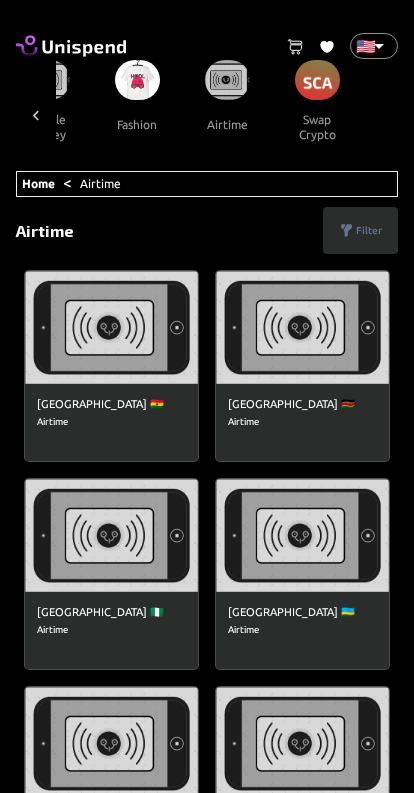 click at bounding box center [317, 80] 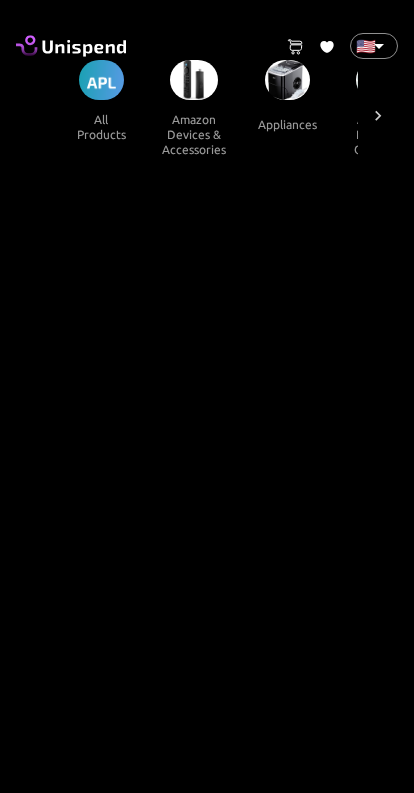scroll, scrollTop: 0, scrollLeft: 0, axis: both 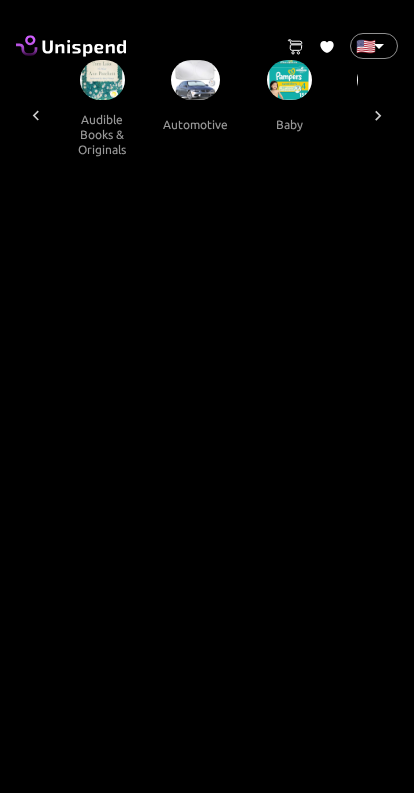 click at bounding box center [195, 80] 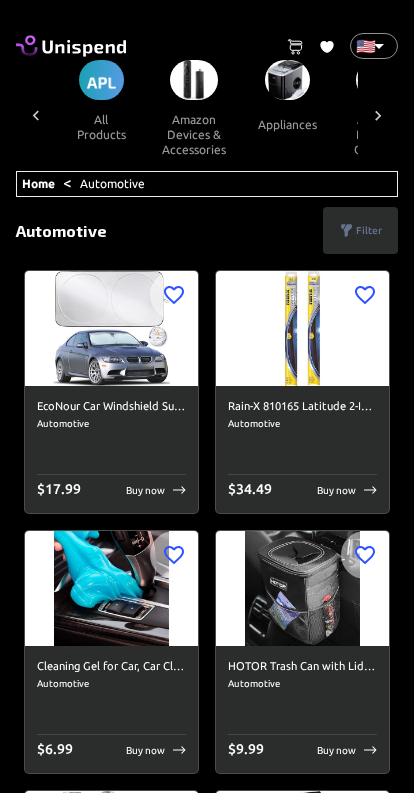 scroll, scrollTop: 0, scrollLeft: 160, axis: horizontal 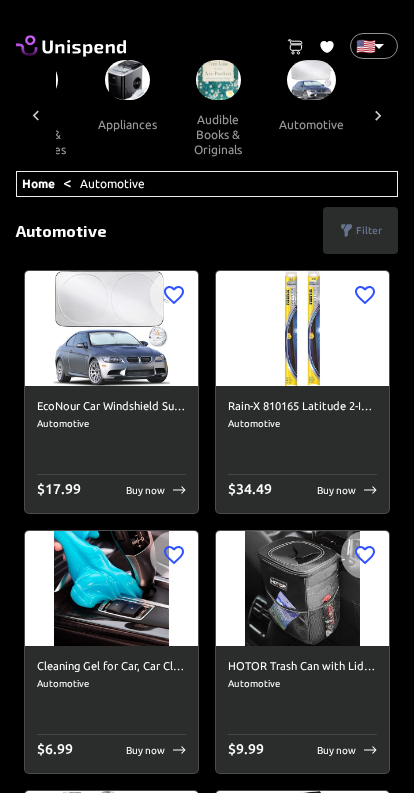 click on "Home    <  Automotive" at bounding box center (207, 184) 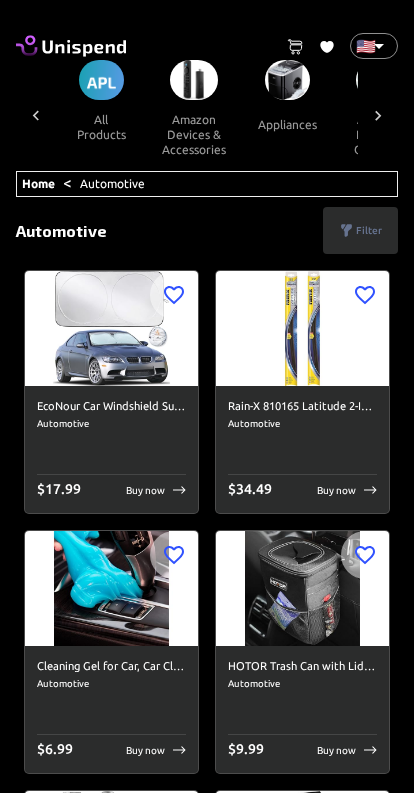 scroll, scrollTop: 0, scrollLeft: 0, axis: both 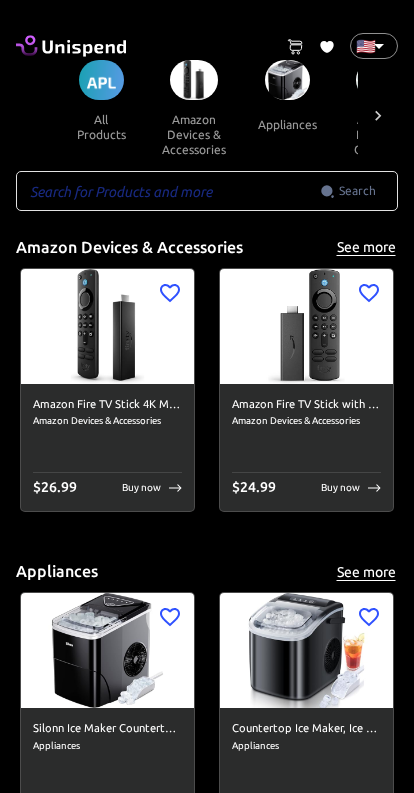 click at bounding box center (168, 191) 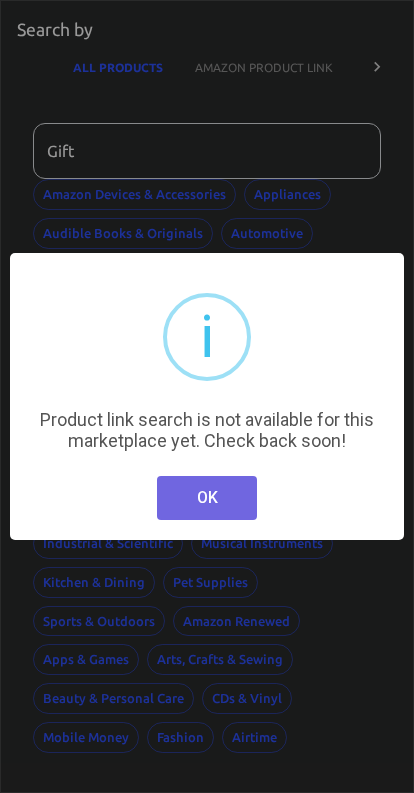 click on "OK" at bounding box center [207, 498] 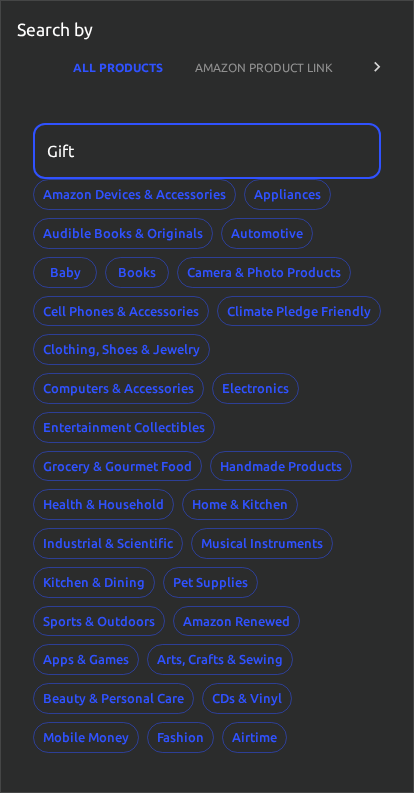 click on "Gift" at bounding box center [200, 151] 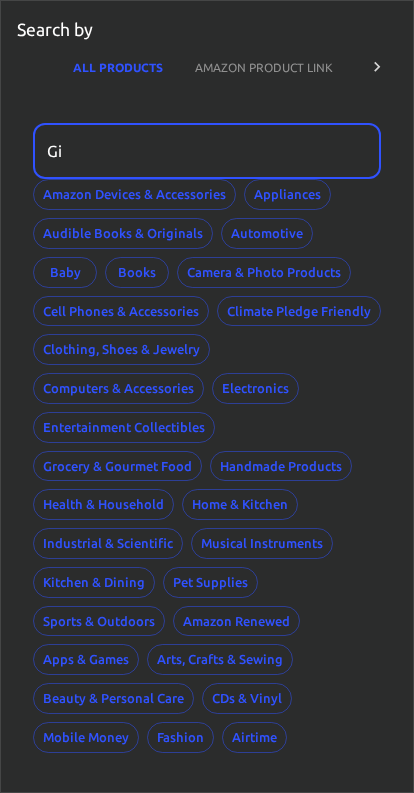 type on "G" 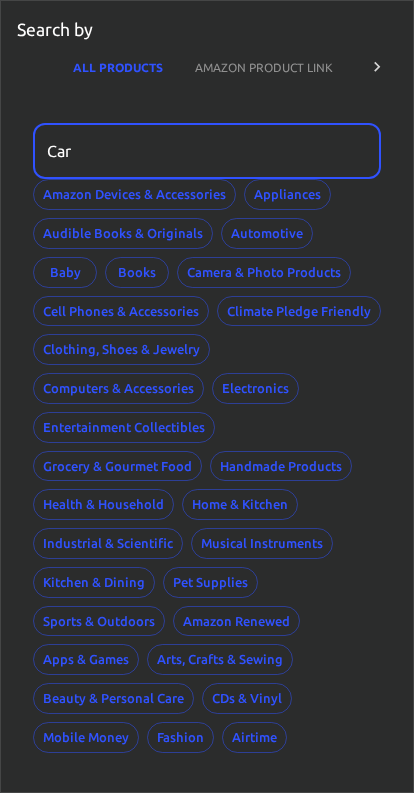 click on "Car" at bounding box center (200, 151) 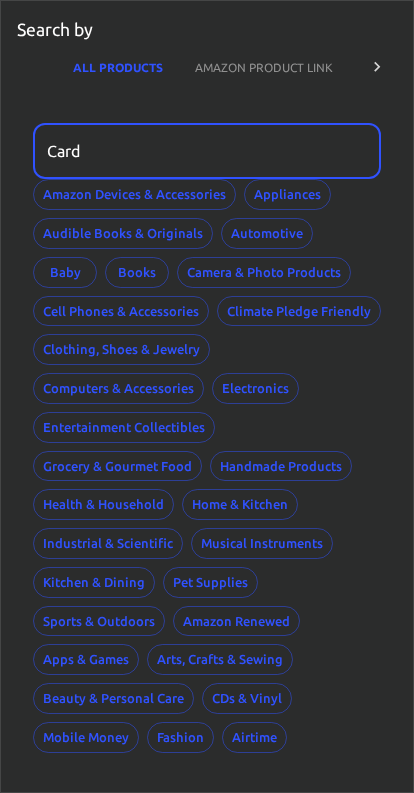 type on "Cardr" 